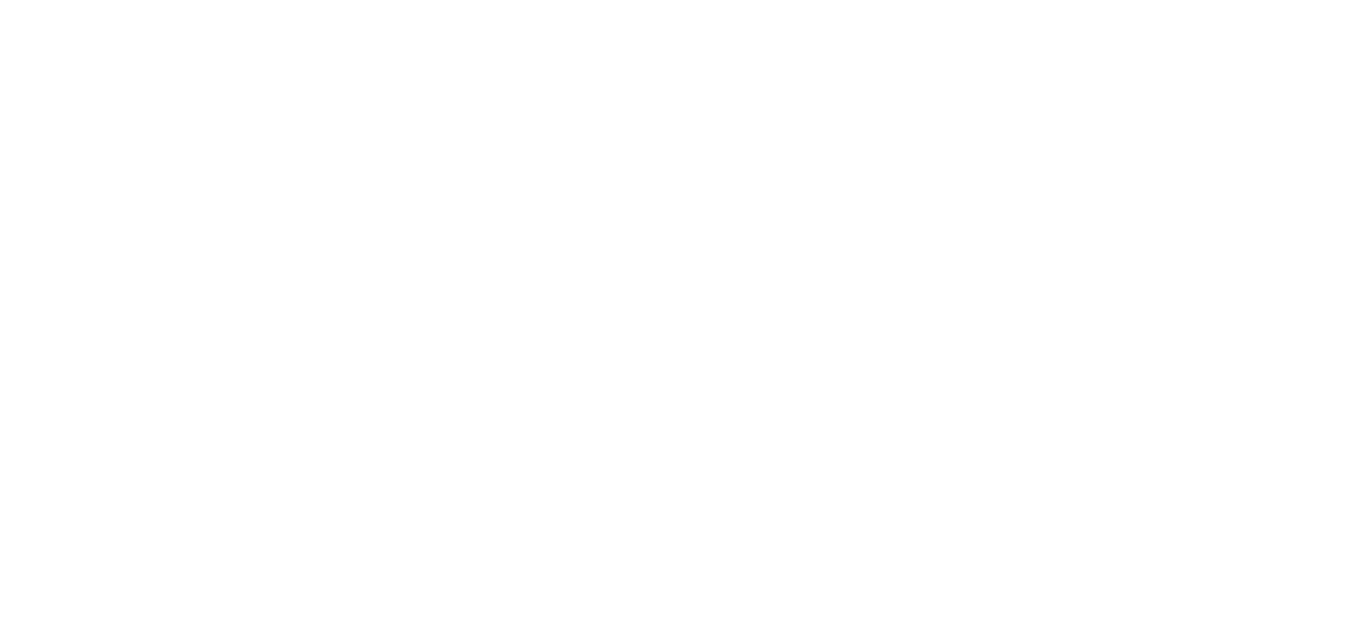scroll, scrollTop: 0, scrollLeft: 0, axis: both 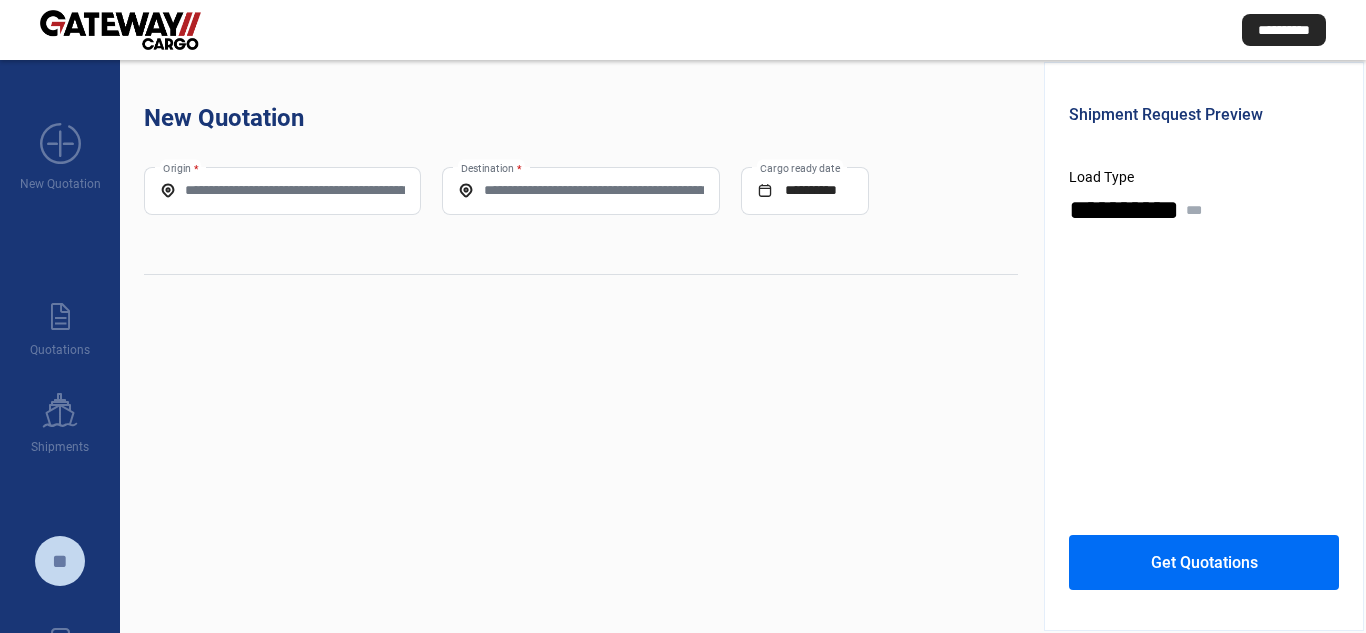 click on "Origin *" at bounding box center [282, 190] 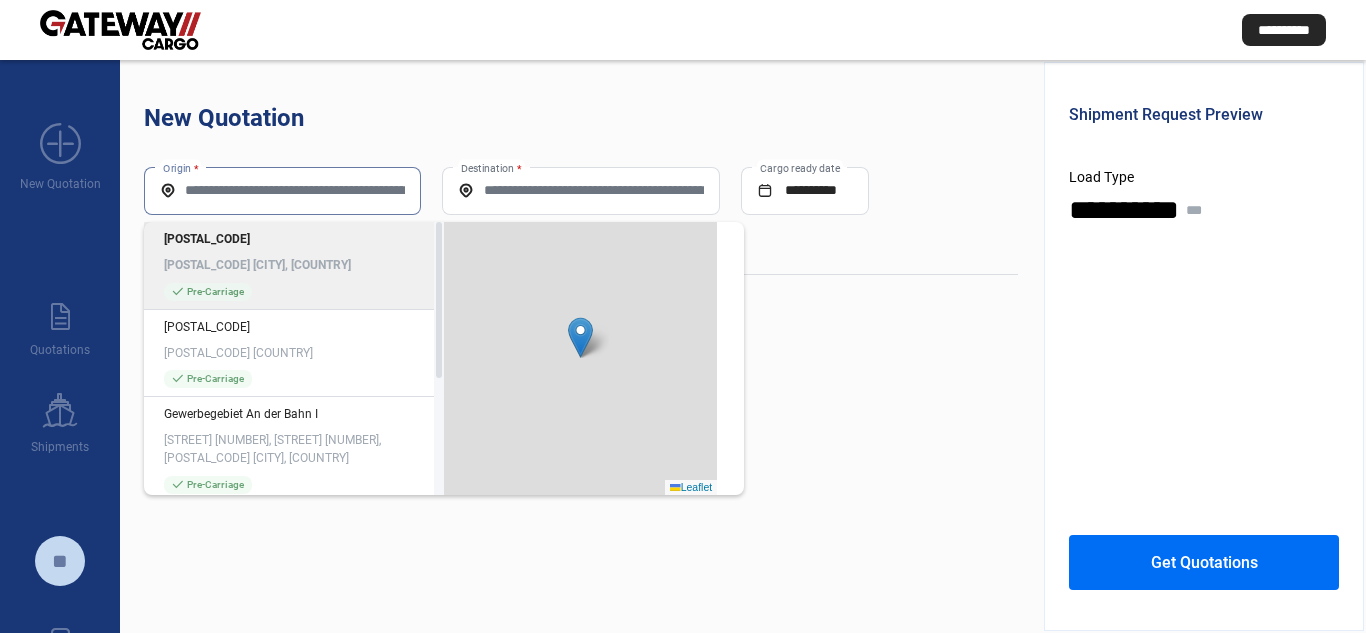 paste on "**********" 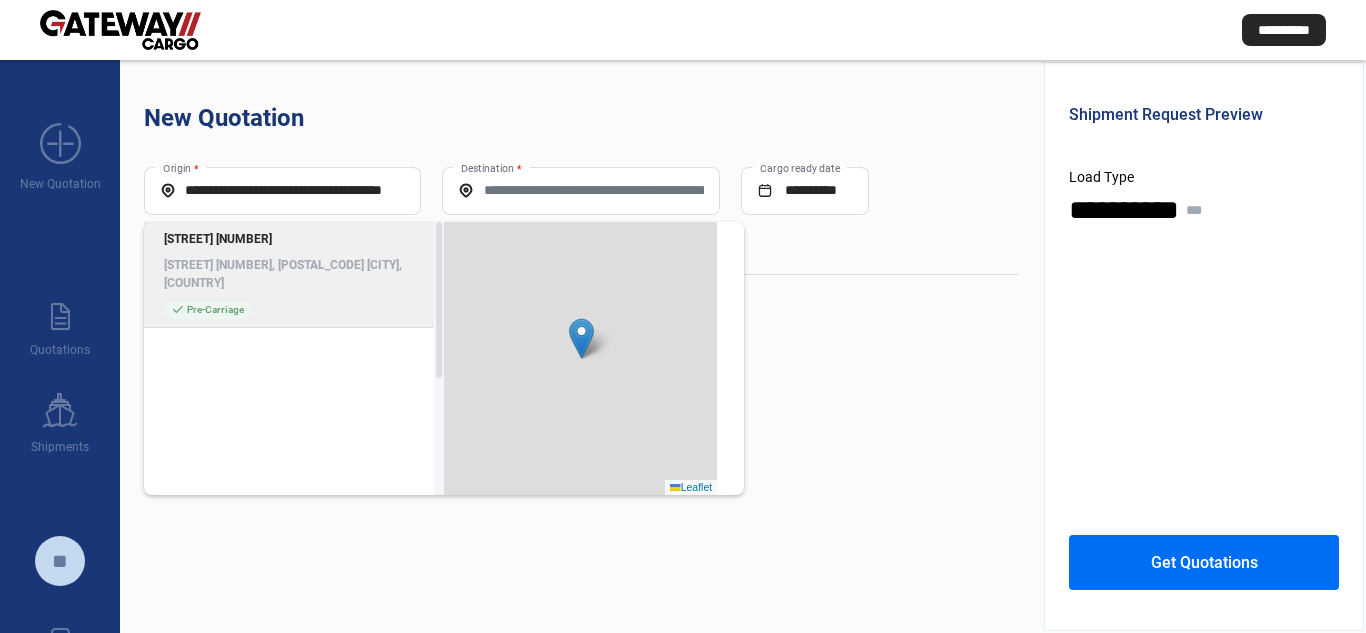 scroll, scrollTop: 0, scrollLeft: 0, axis: both 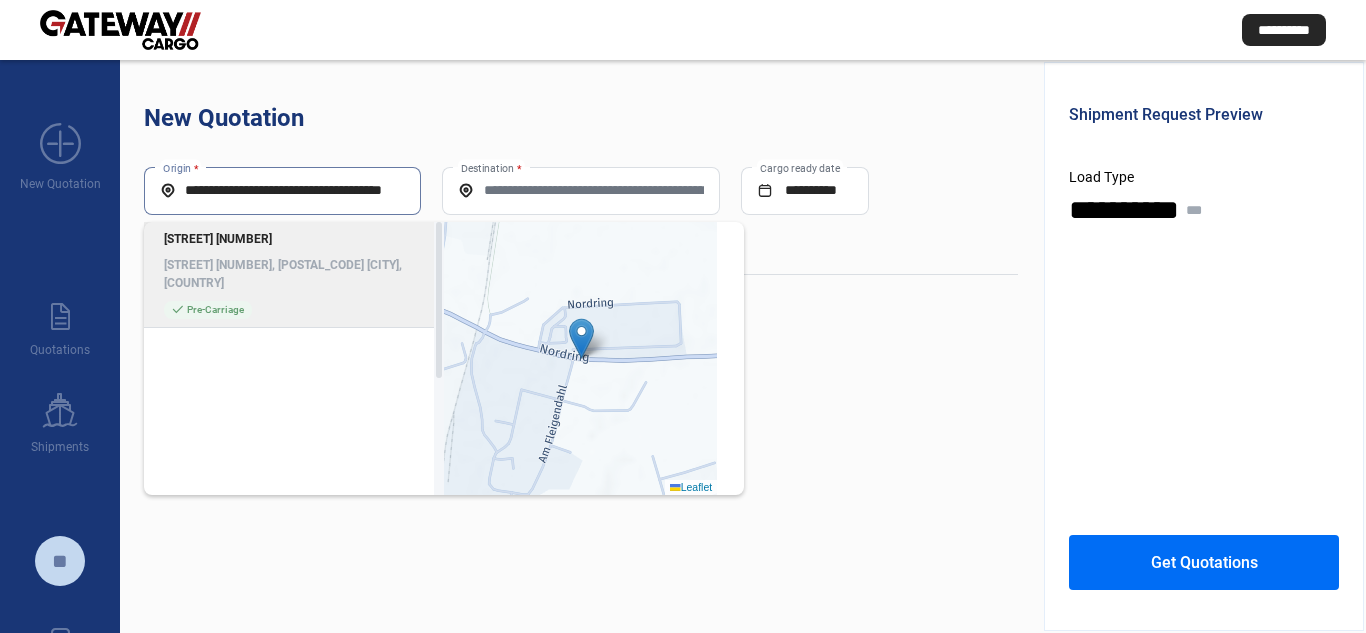 click on "check_mark  Pre-Carriage" 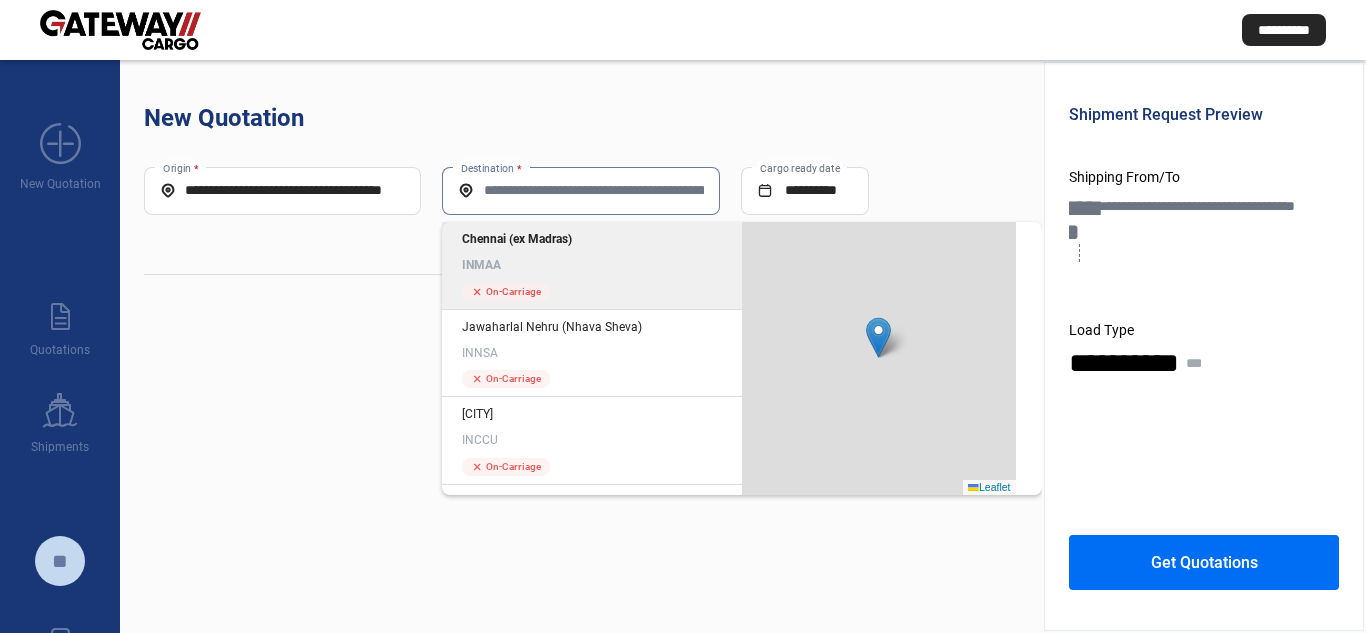 click on "Destination *" at bounding box center [580, 190] 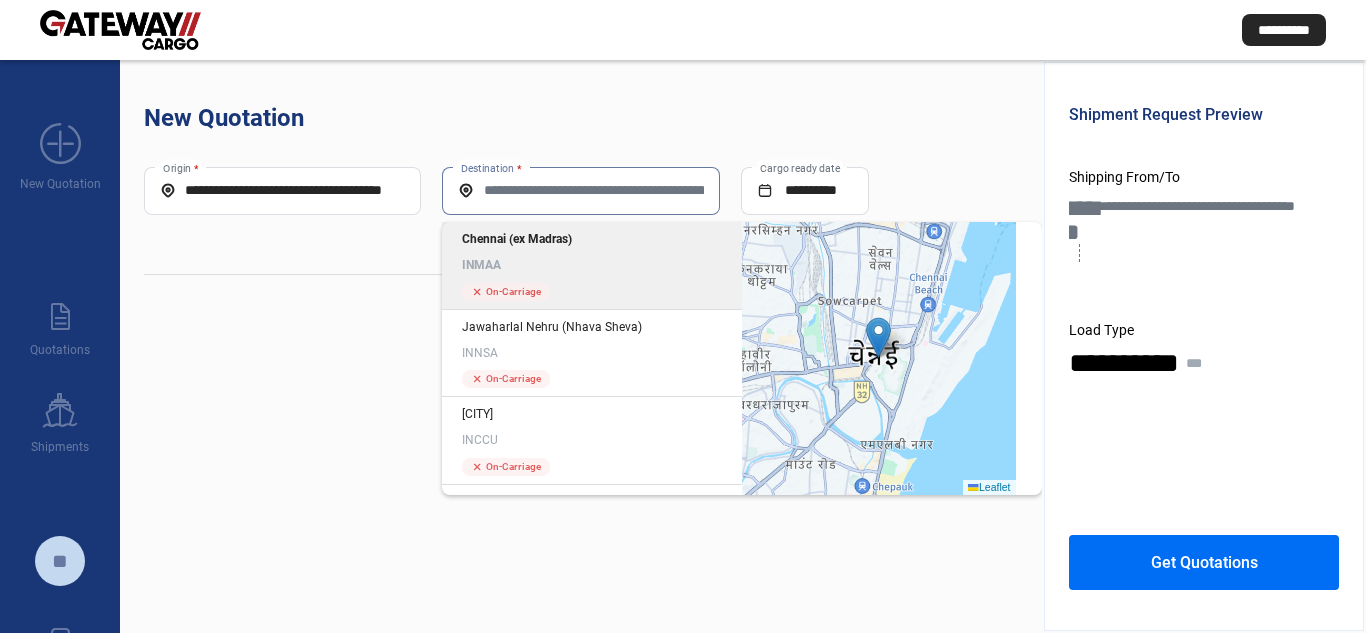 click on "[CITY]" 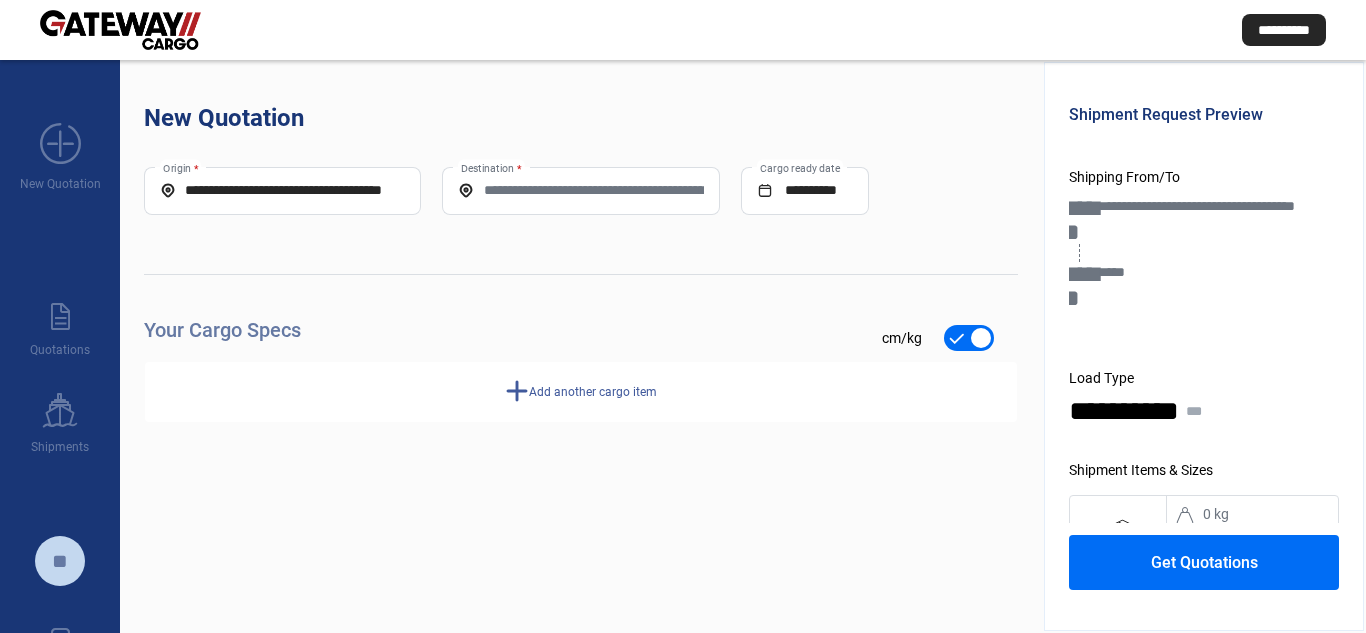 type on "*****" 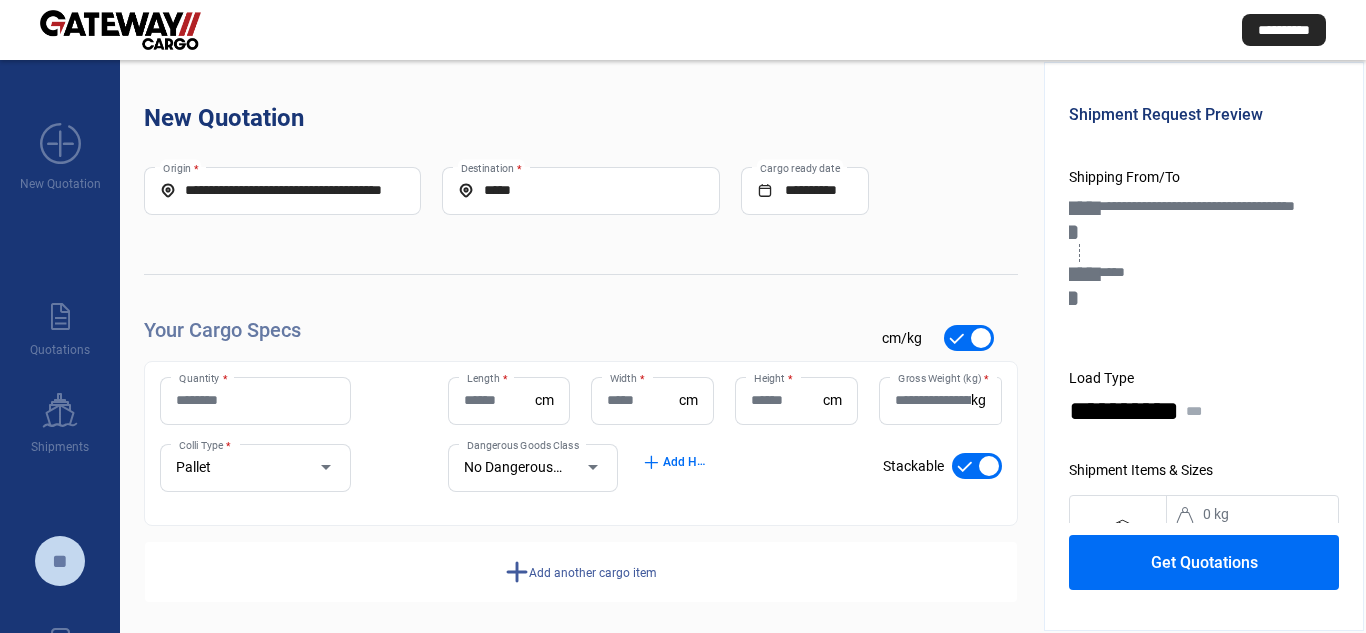 scroll, scrollTop: 68, scrollLeft: 0, axis: vertical 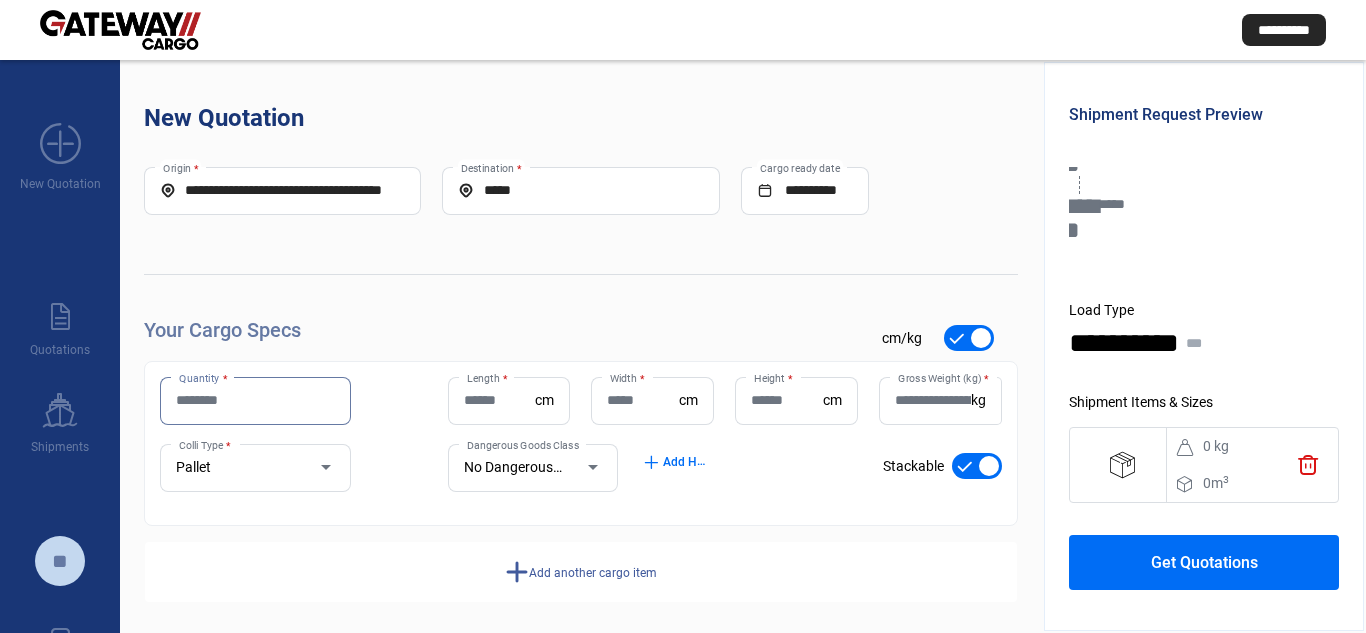 click on "Quantity *" at bounding box center (255, 400) 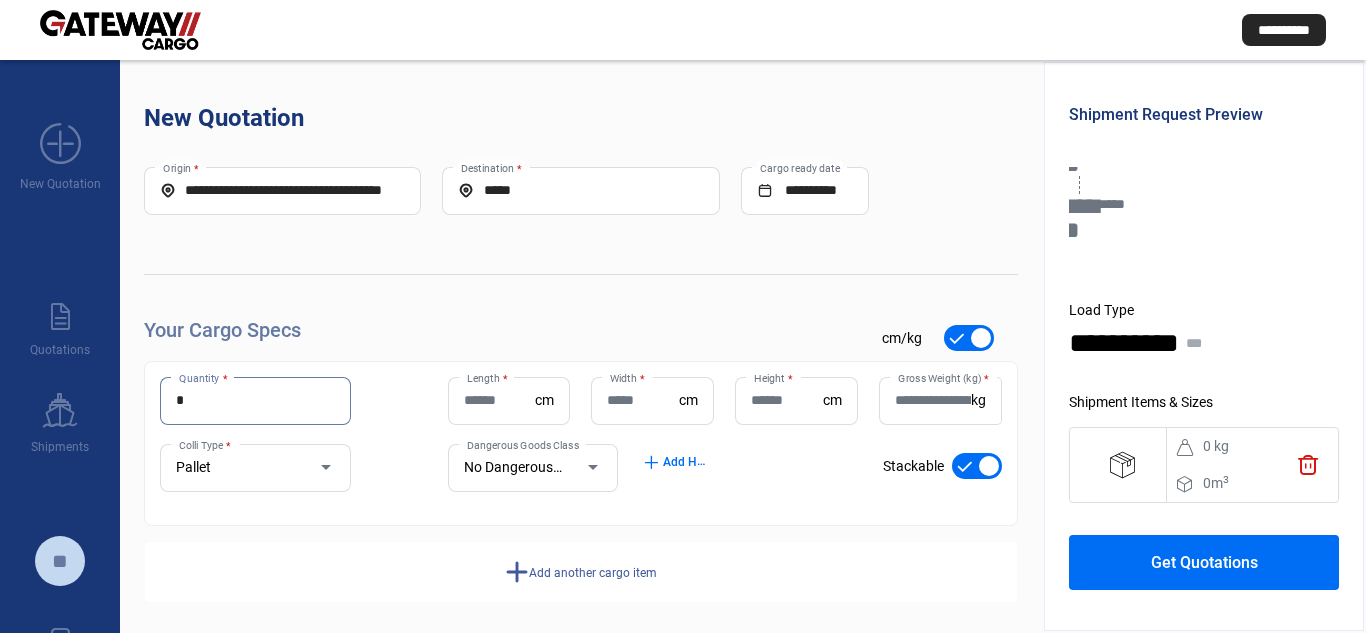 type on "*" 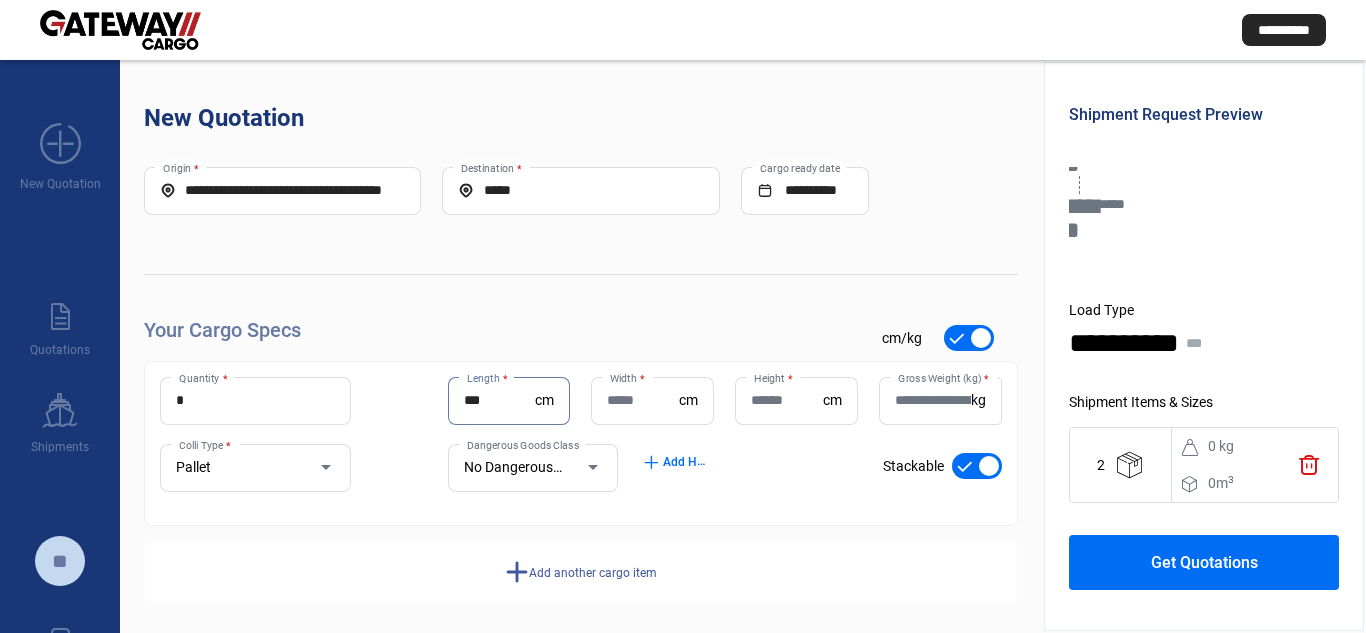 type on "***" 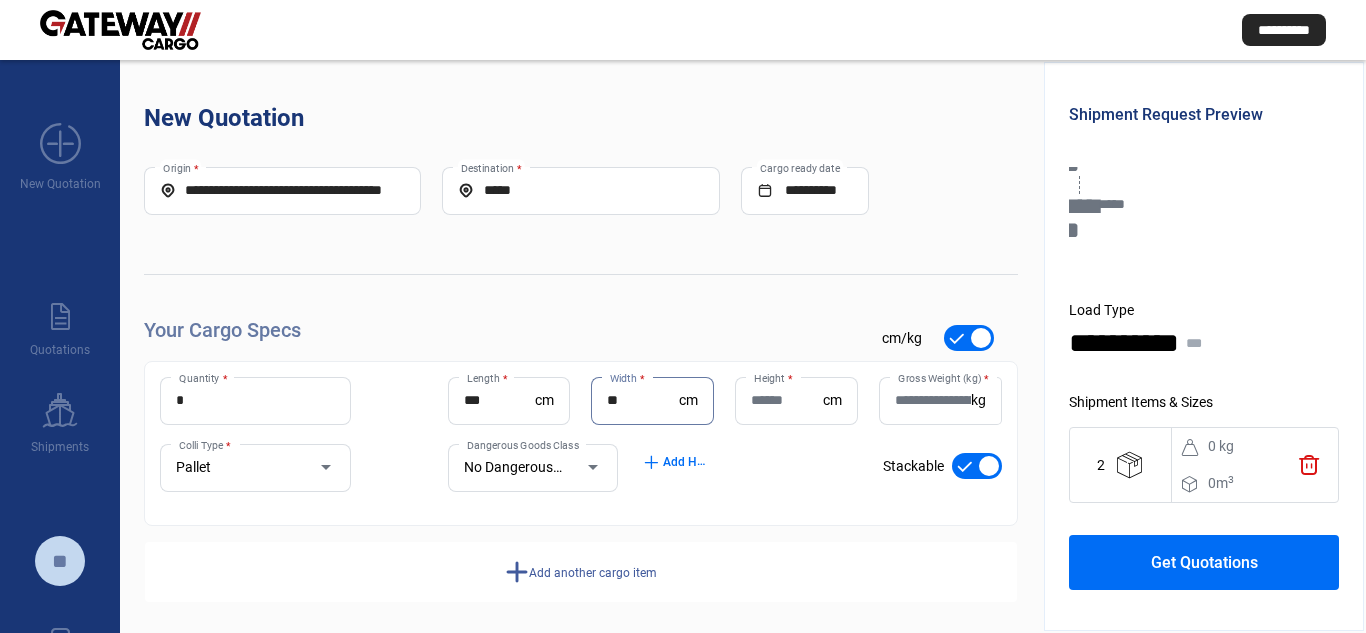 type on "**" 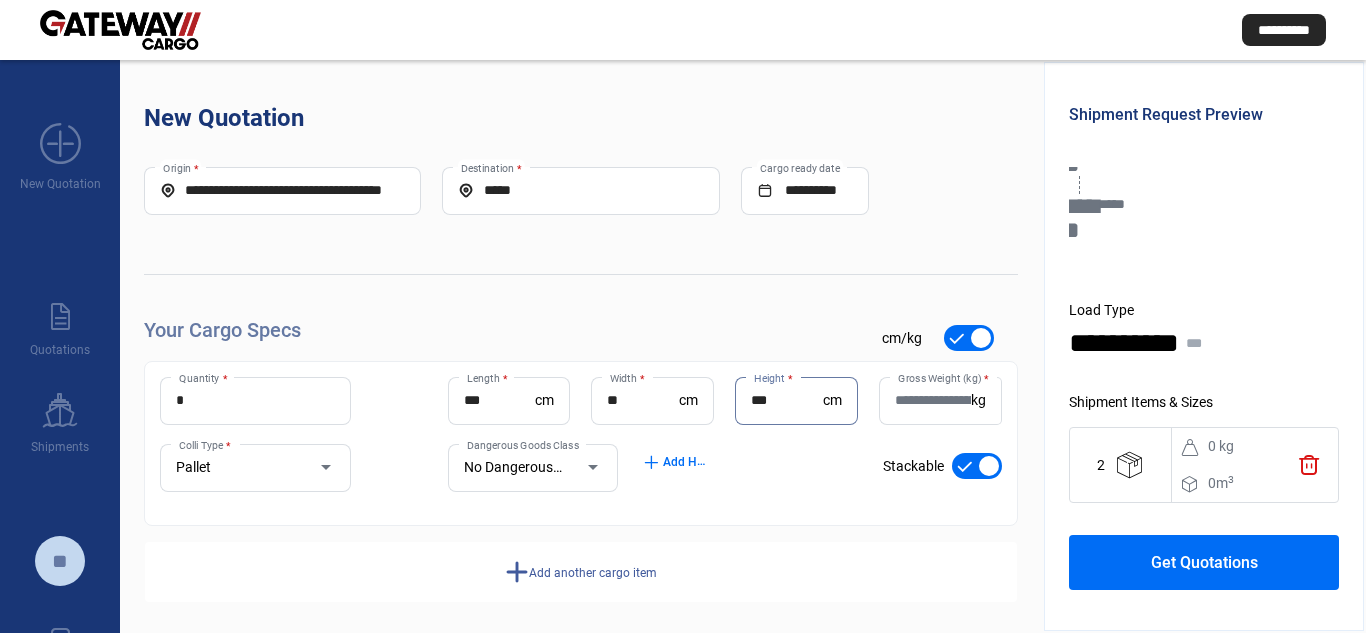 type on "***" 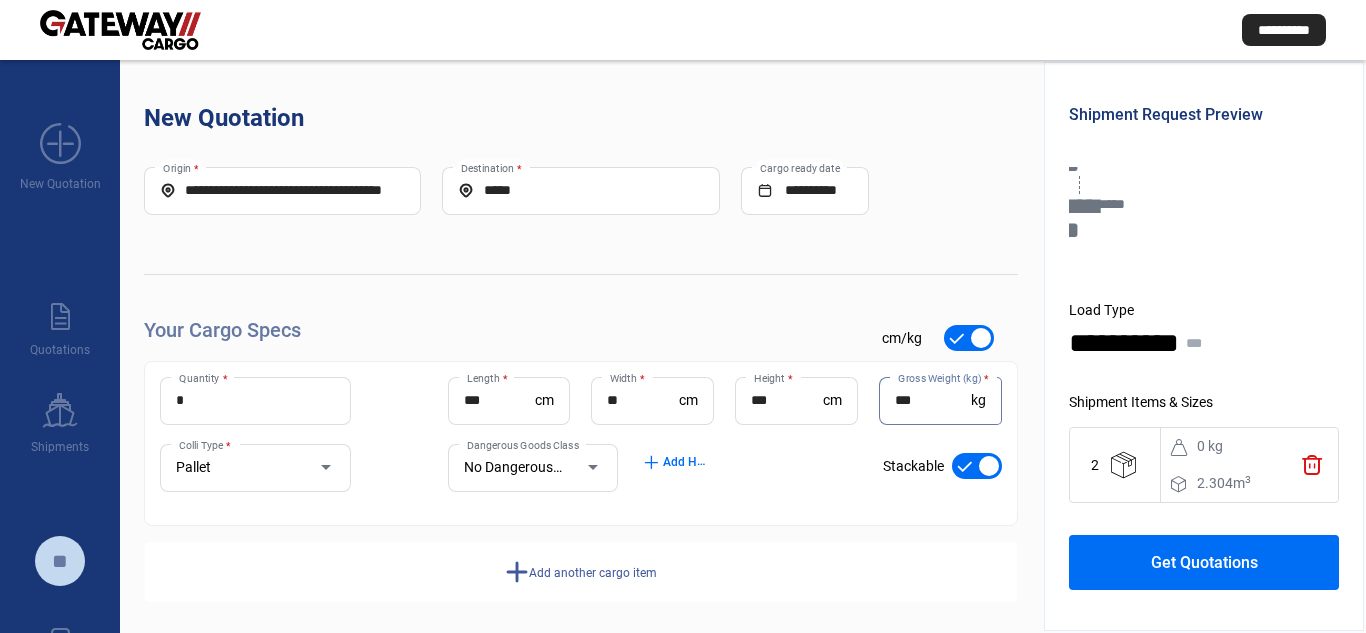 type on "***" 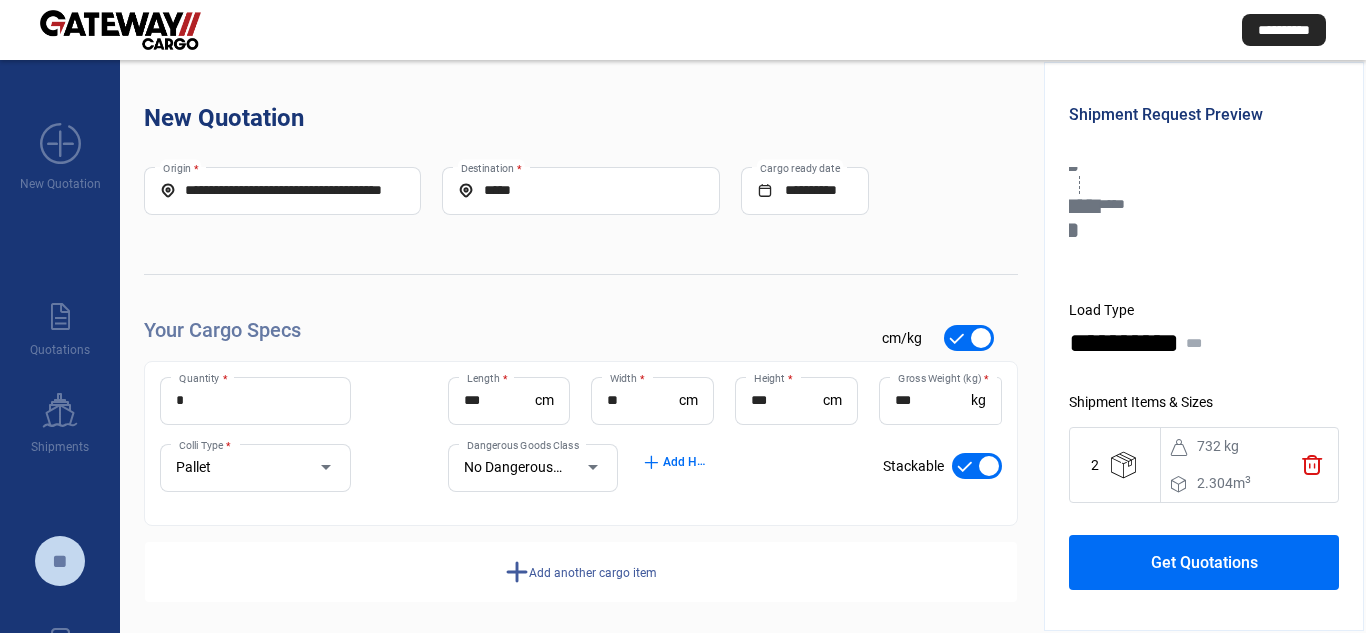 click on "add  Add another cargo item" 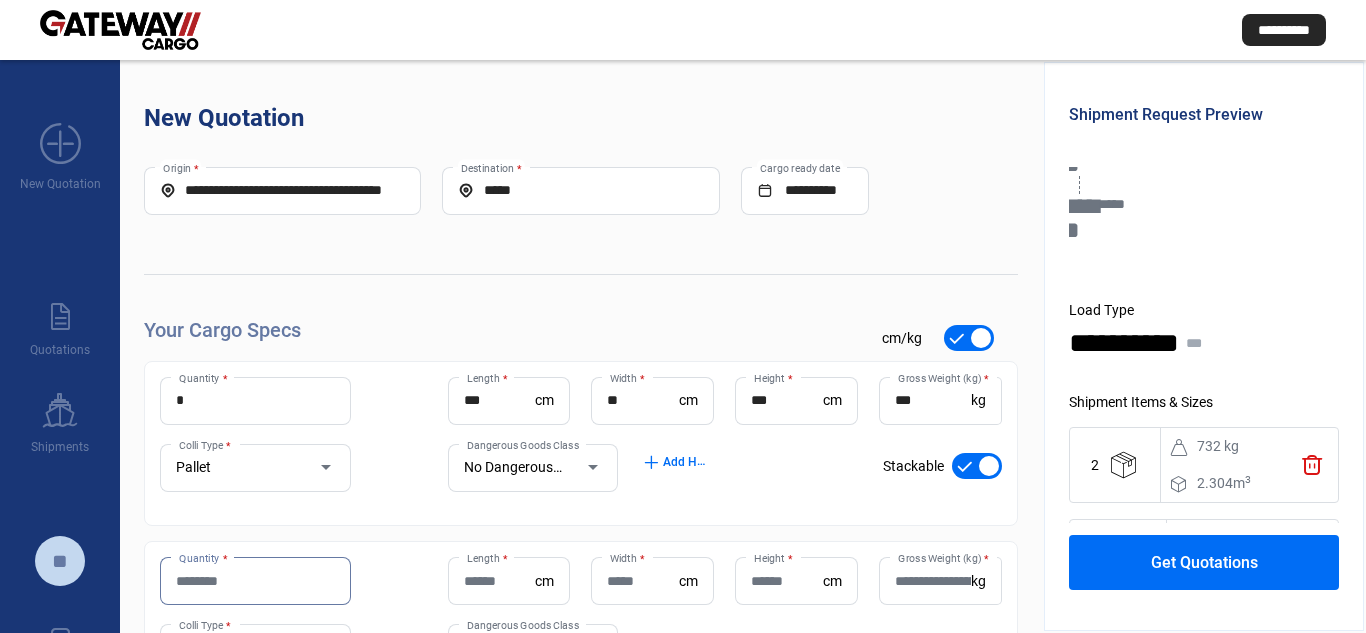 click on "Quantity *" at bounding box center [255, 581] 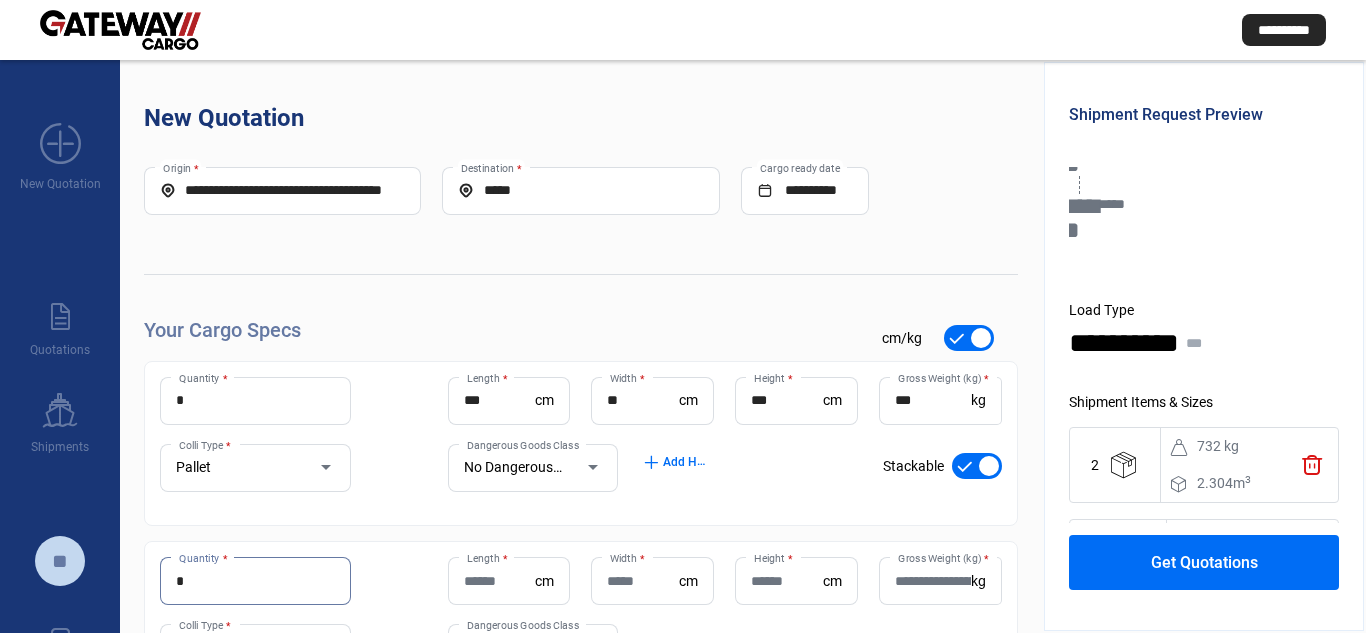 type on "*" 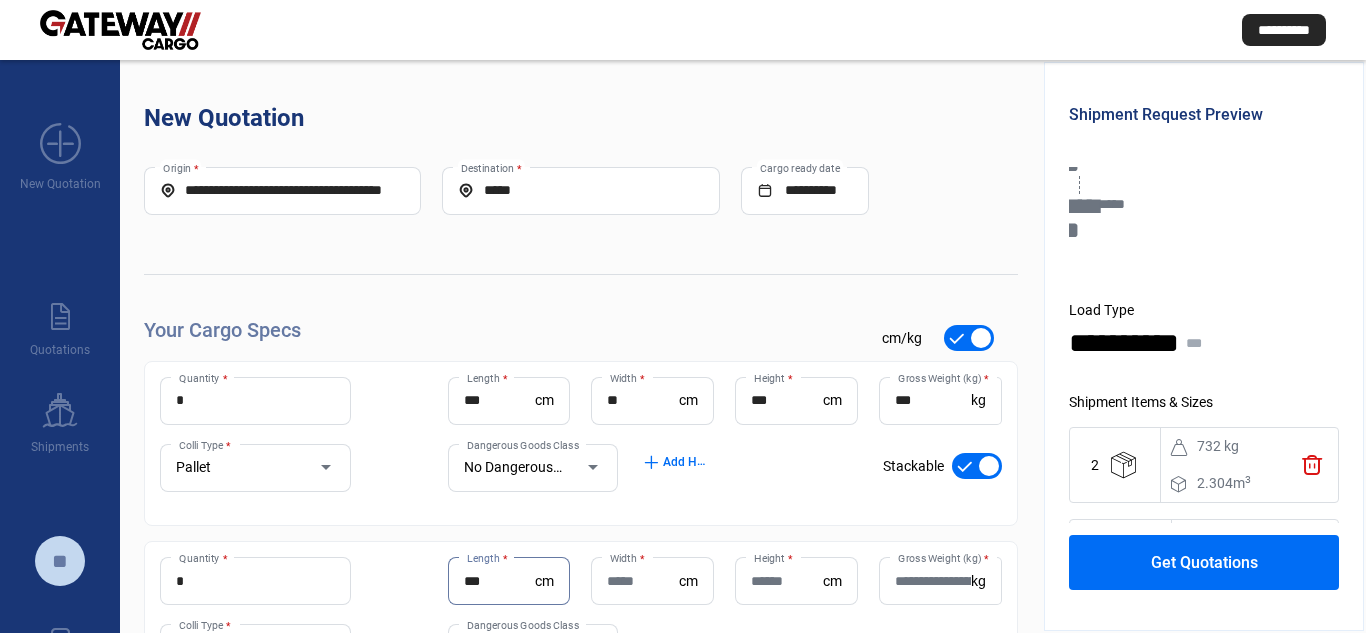 type on "***" 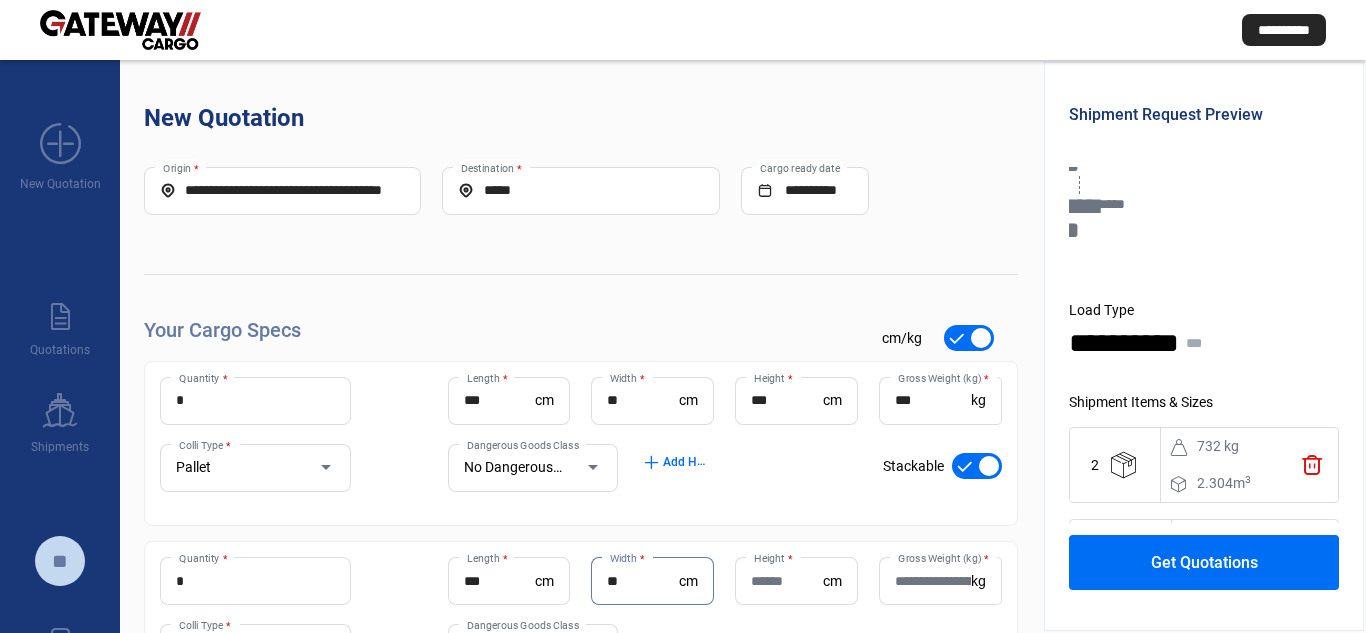 type on "**" 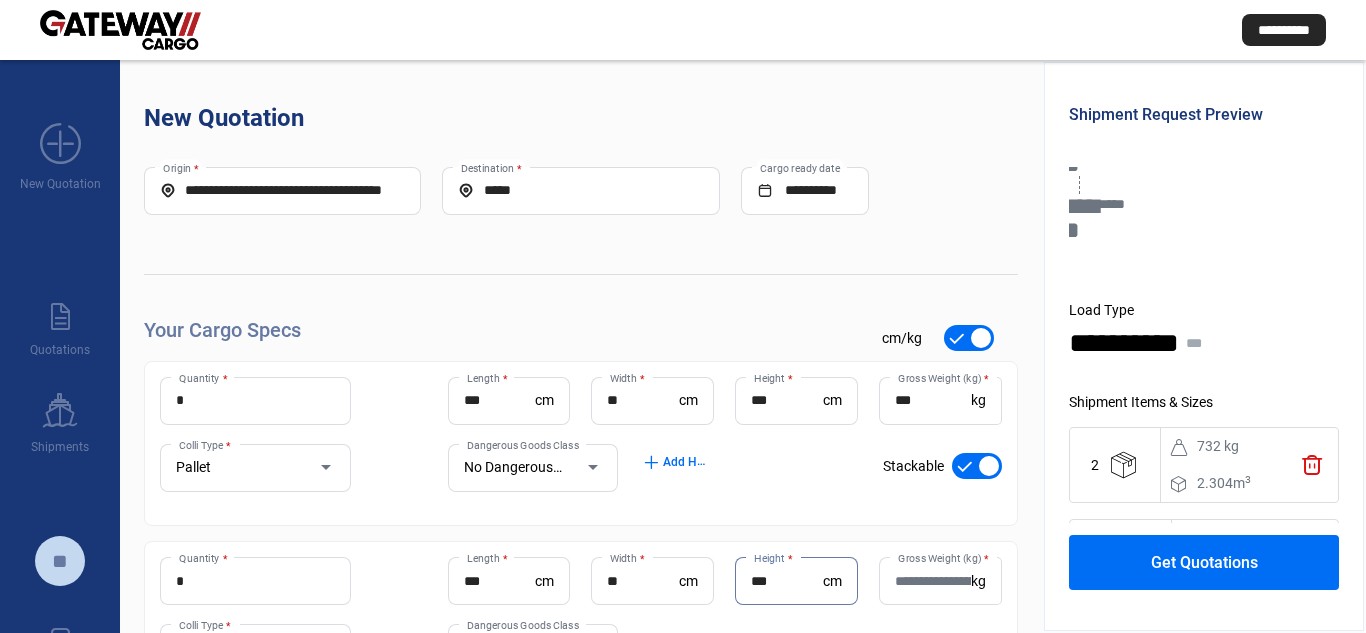 type on "***" 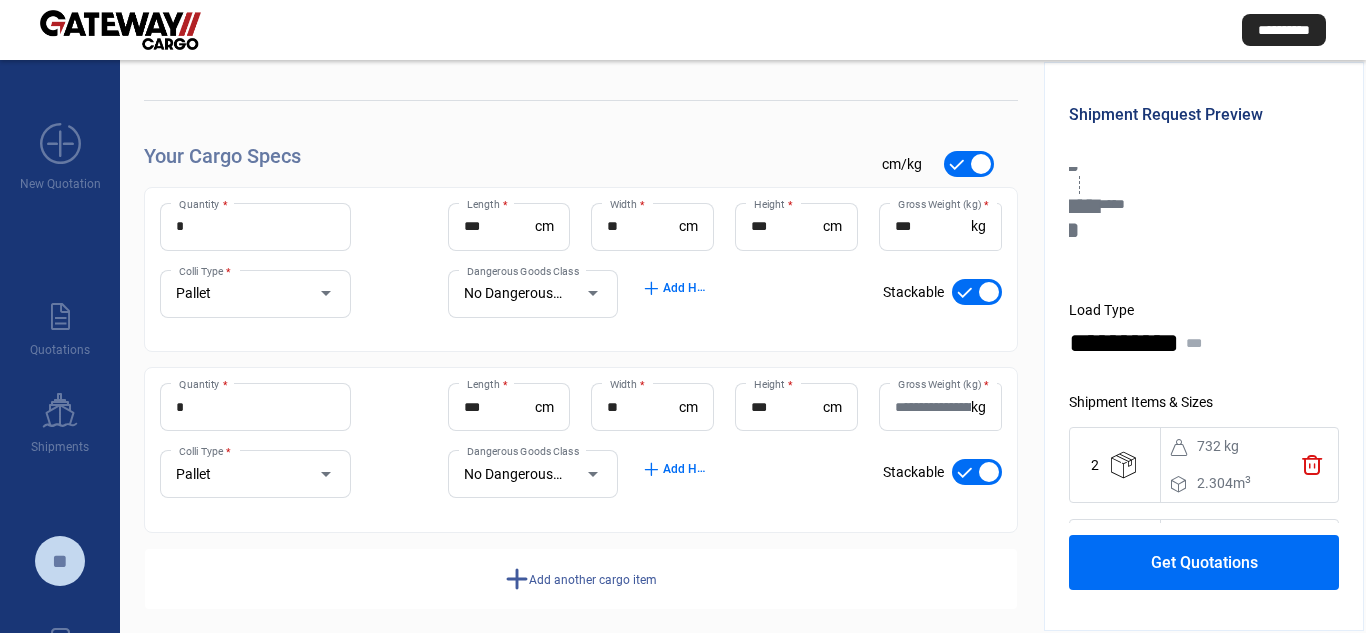 scroll, scrollTop: 191, scrollLeft: 0, axis: vertical 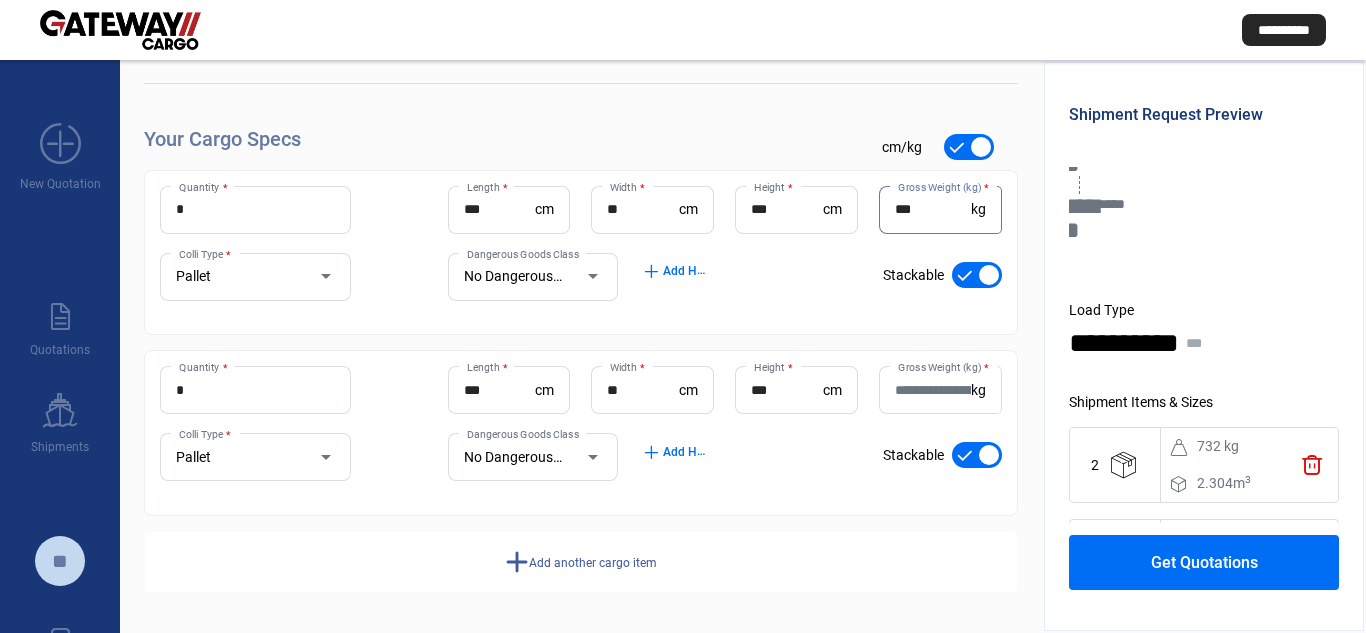 click on "***" at bounding box center (933, 209) 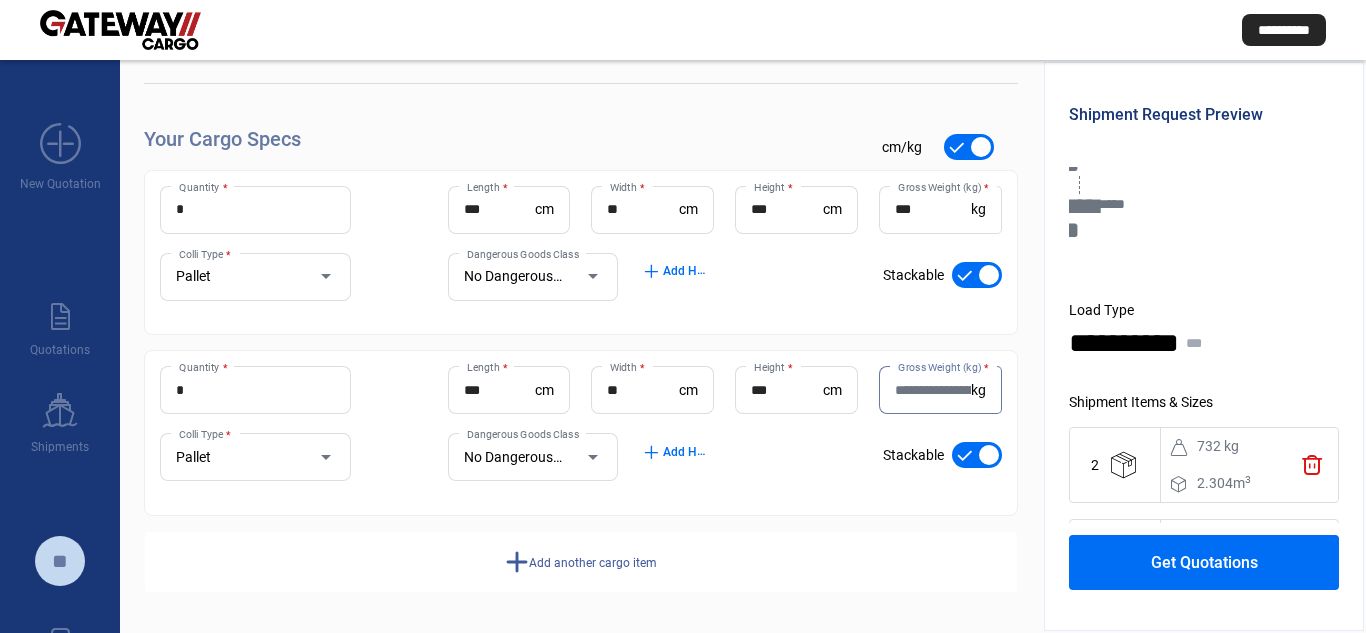 click on "Gross Weight (kg)  *" at bounding box center [933, 390] 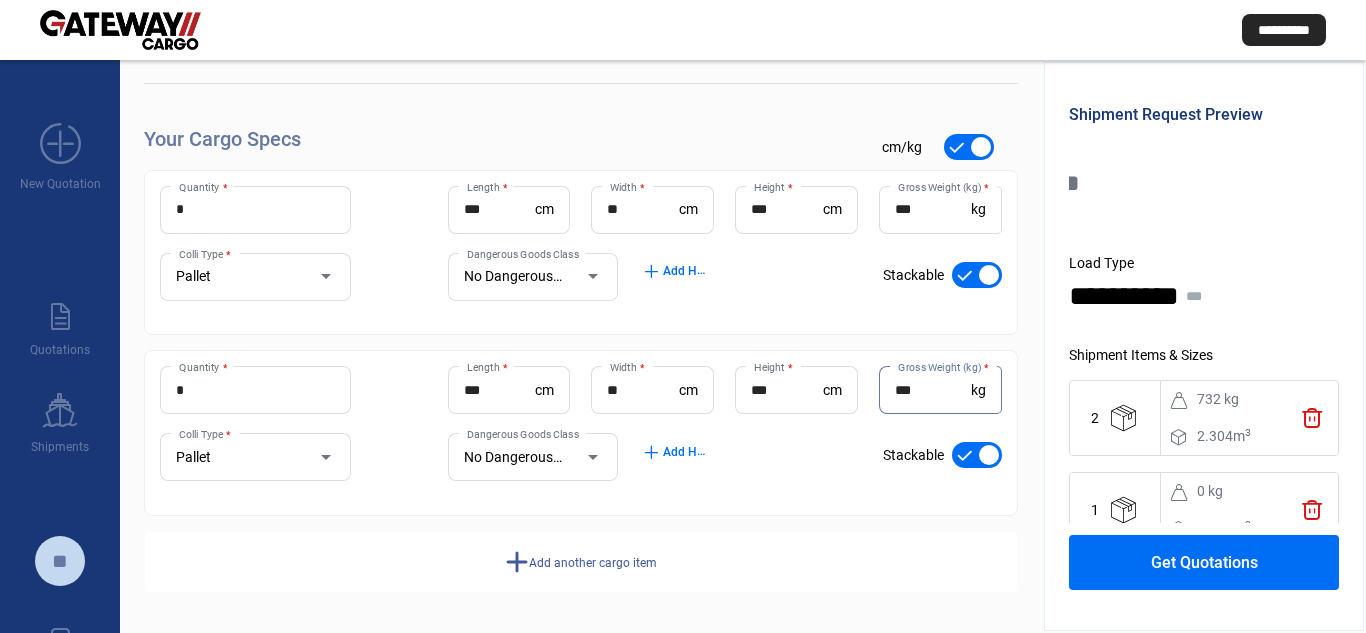 scroll, scrollTop: 160, scrollLeft: 0, axis: vertical 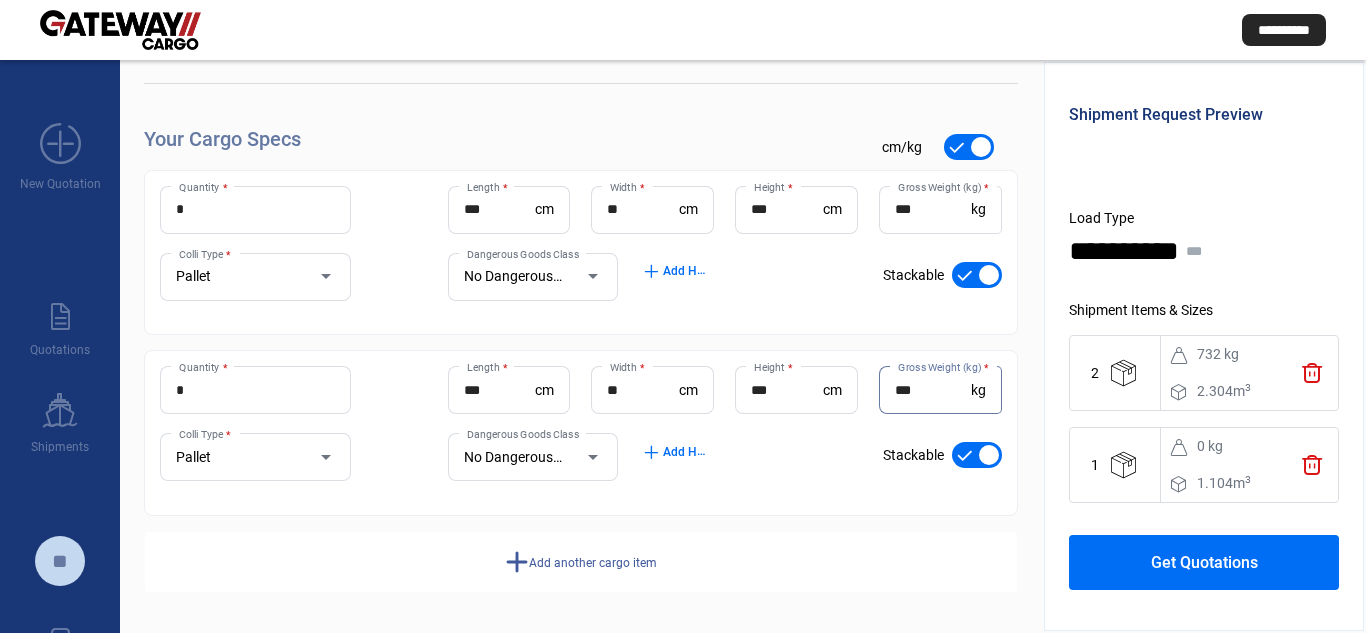 type on "***" 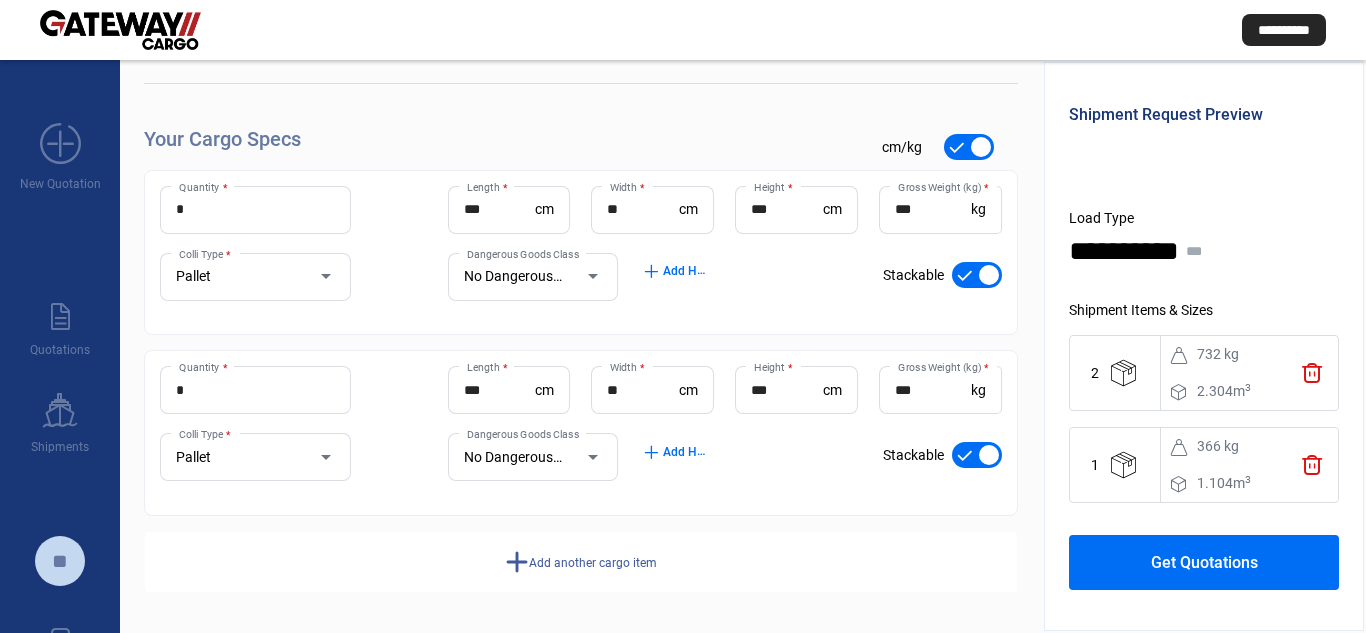 click on "**********" 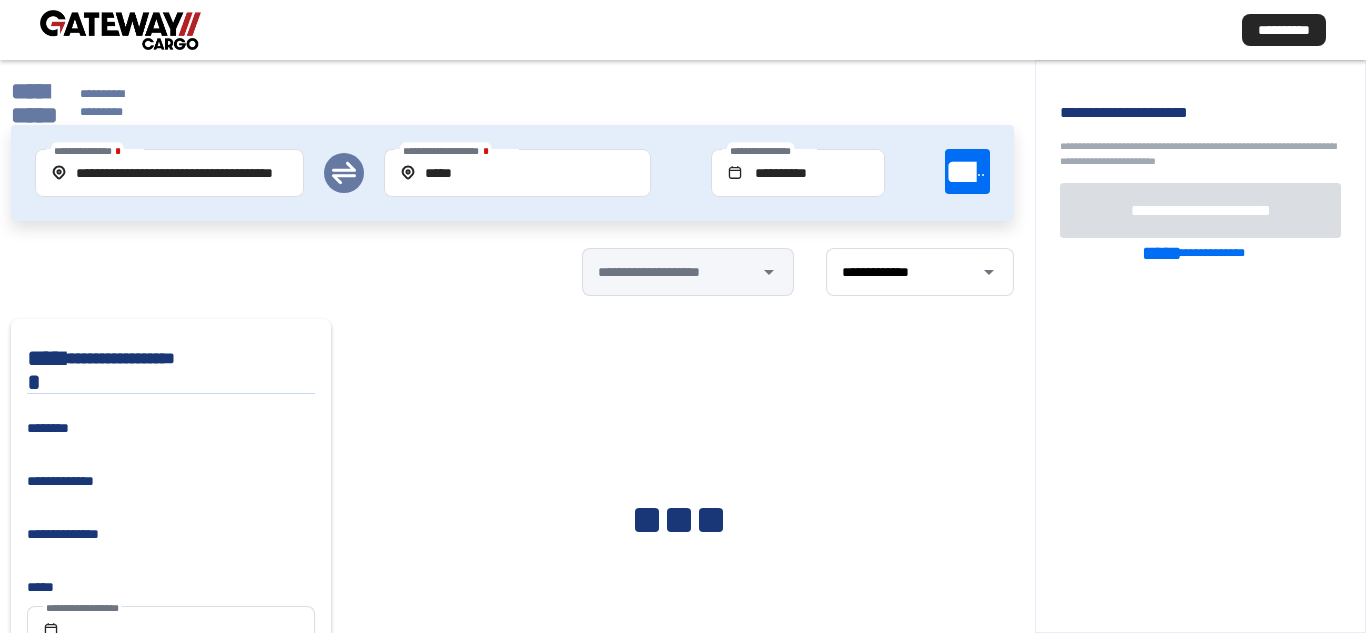 click on "**********" 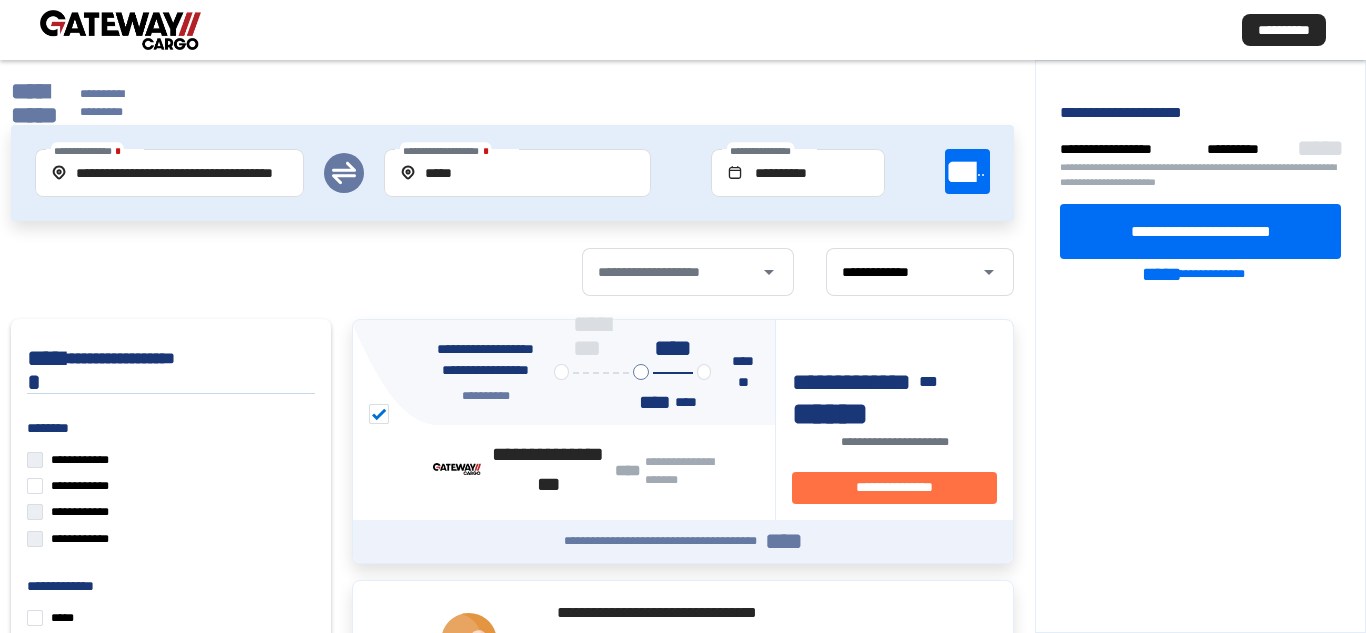 click on "**********" 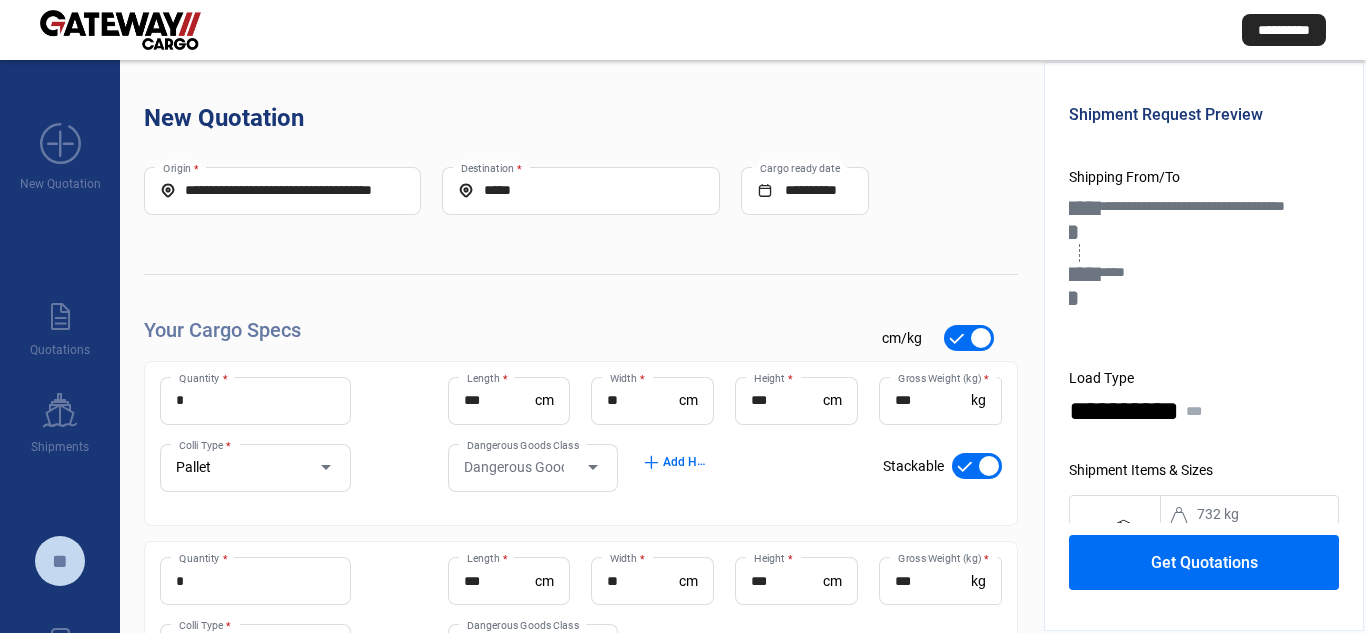 click at bounding box center [989, 466] 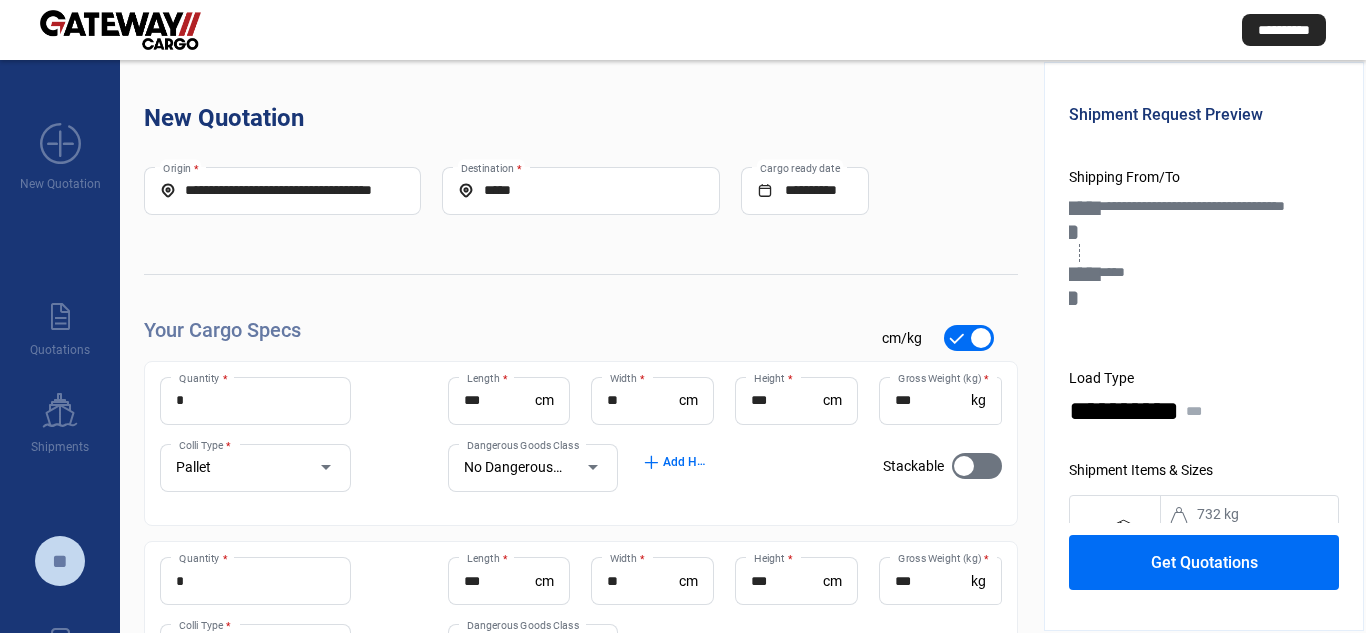 scroll, scrollTop: 191, scrollLeft: 0, axis: vertical 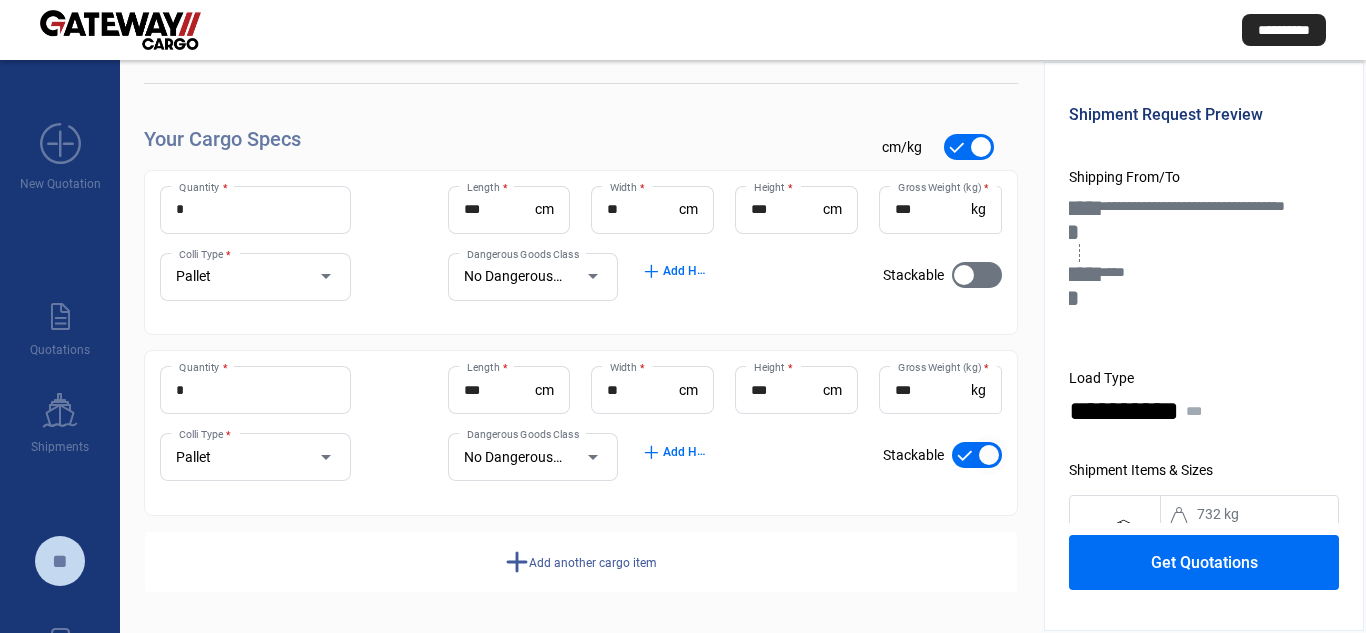 click at bounding box center (989, 455) 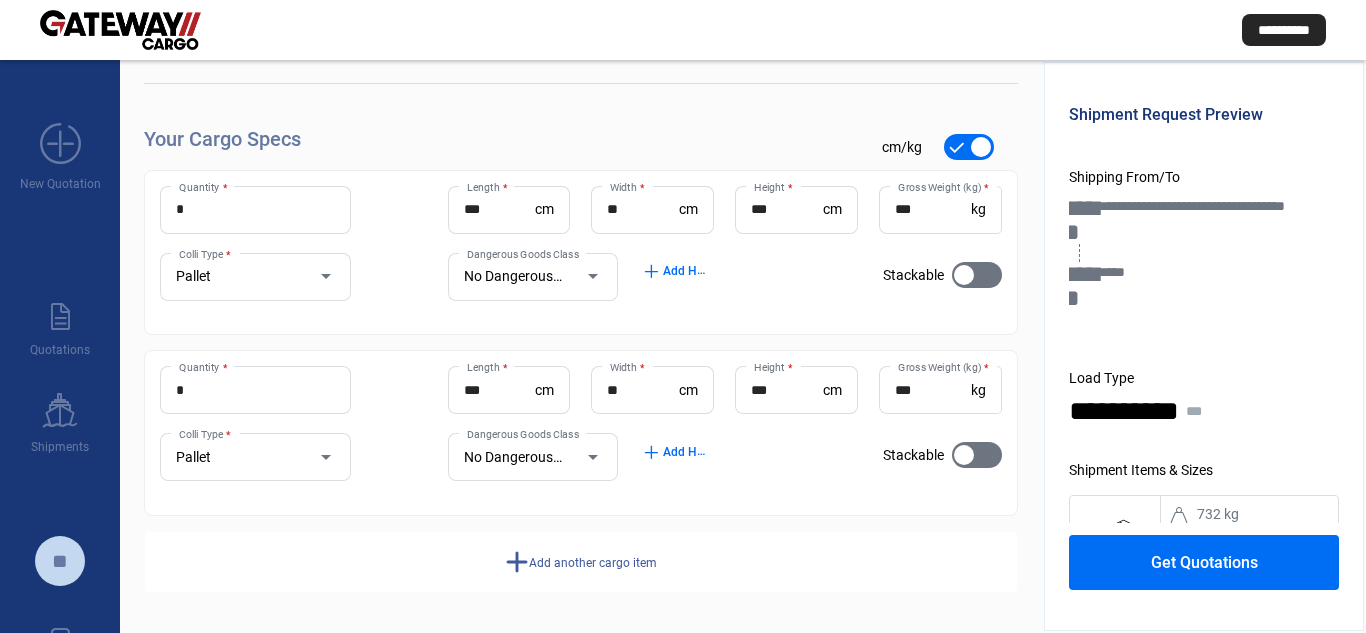scroll, scrollTop: 160, scrollLeft: 0, axis: vertical 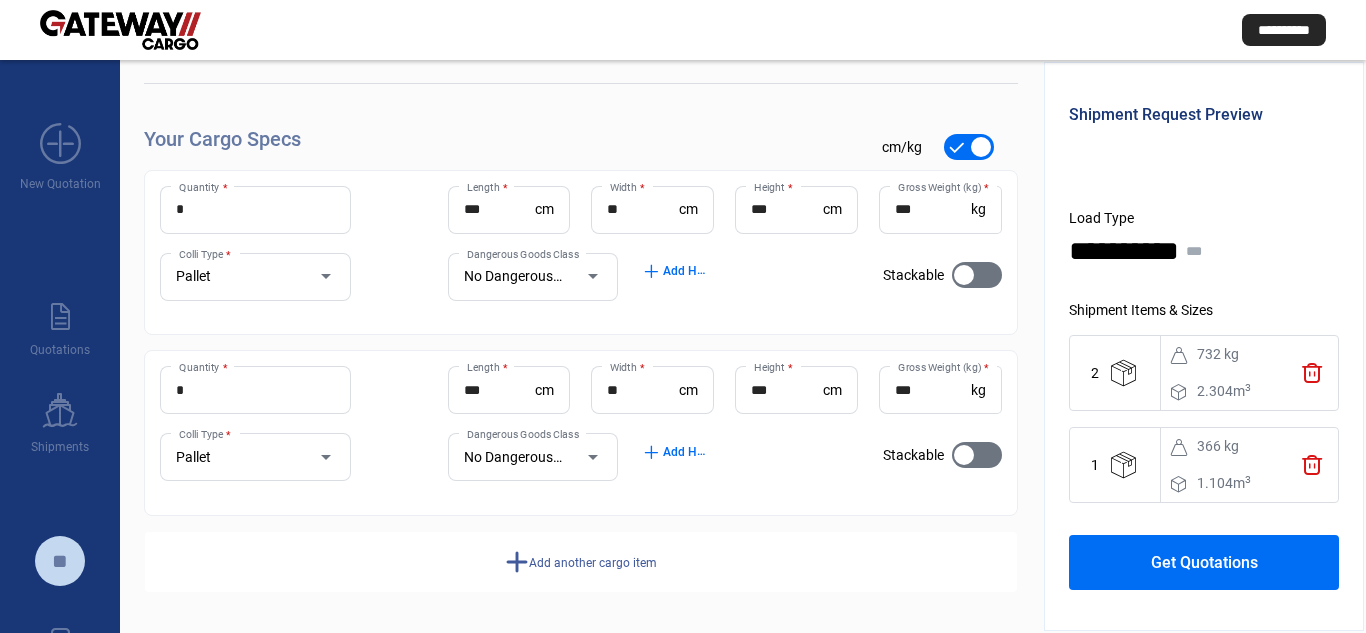 click on "Get Quotations" 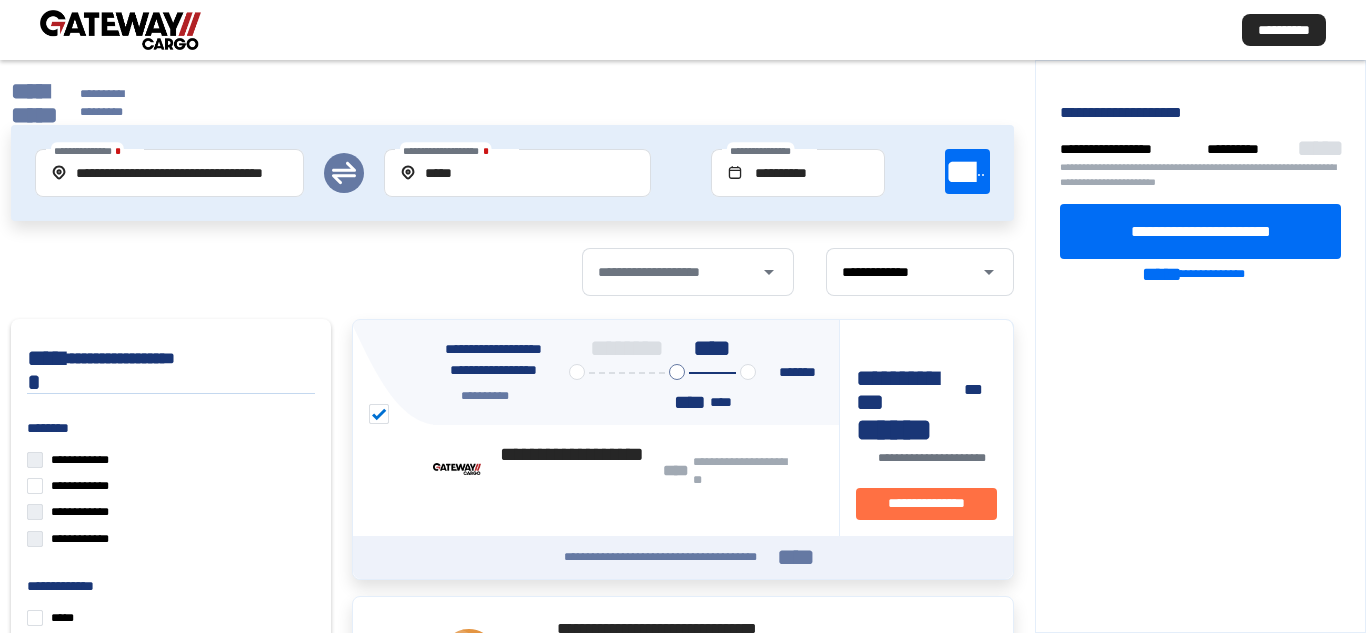 click on "**********" 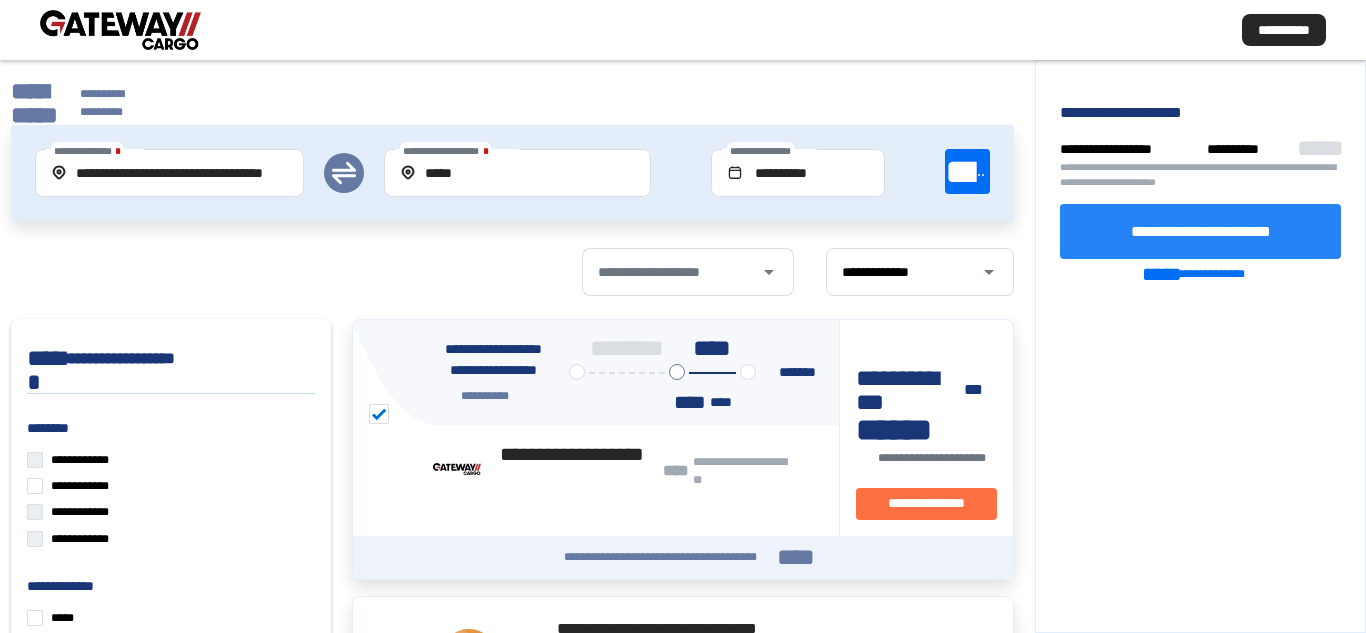 click on "**********" 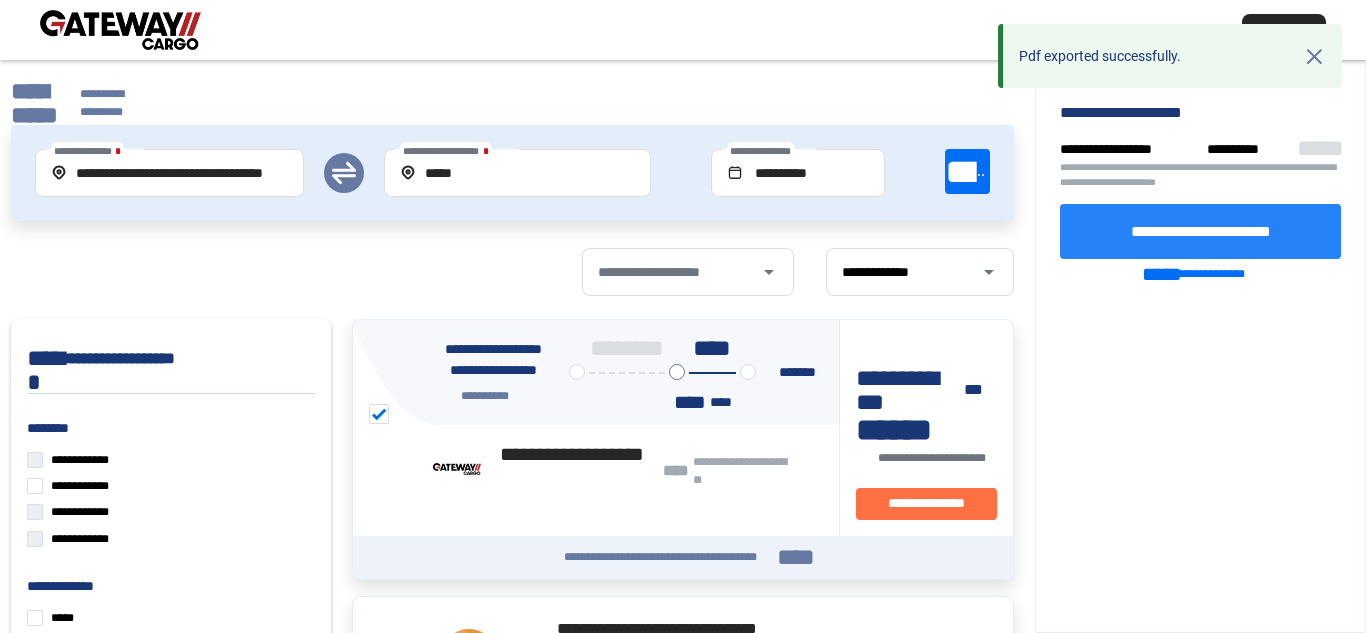 click on "cross" at bounding box center (1314, 56) 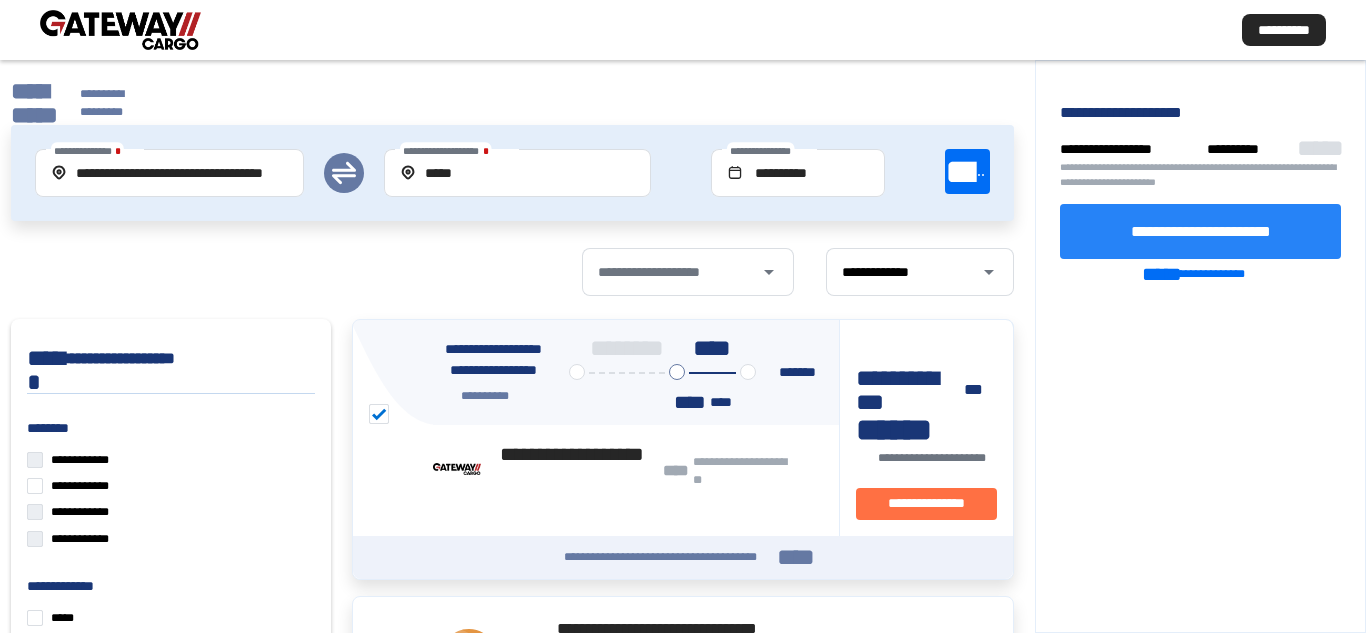 click on "**********" 